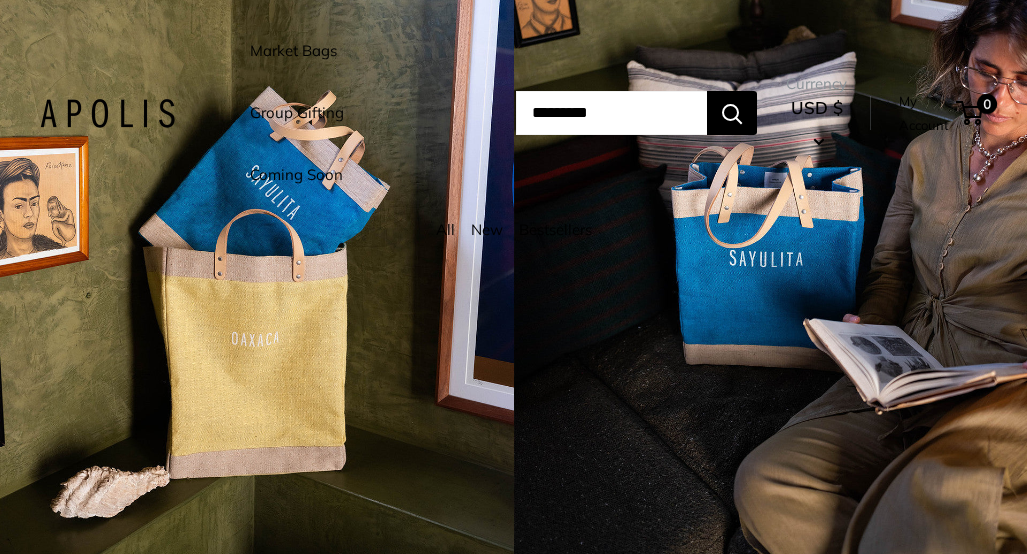 scroll, scrollTop: 0, scrollLeft: 0, axis: both 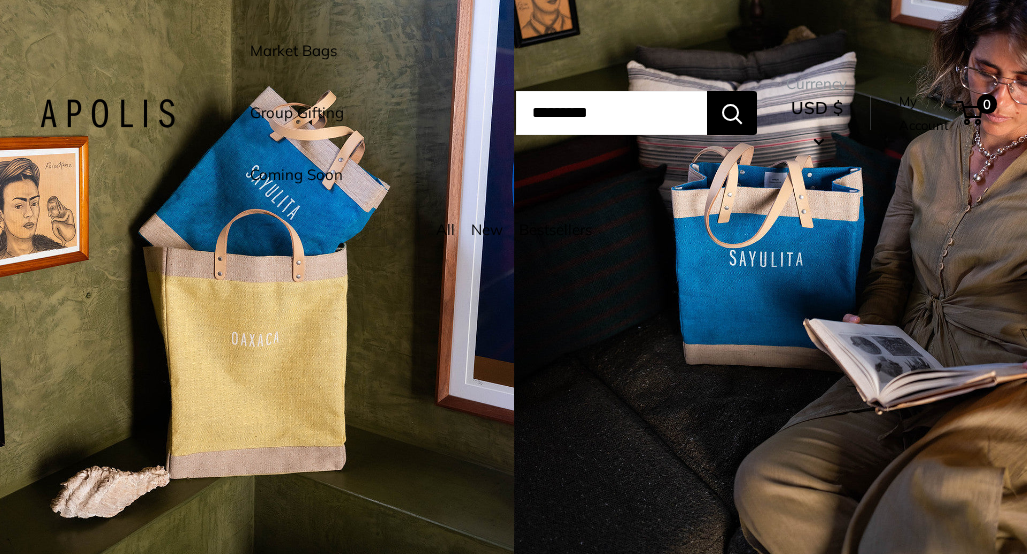 click on "Market Bags" at bounding box center (293, 51) 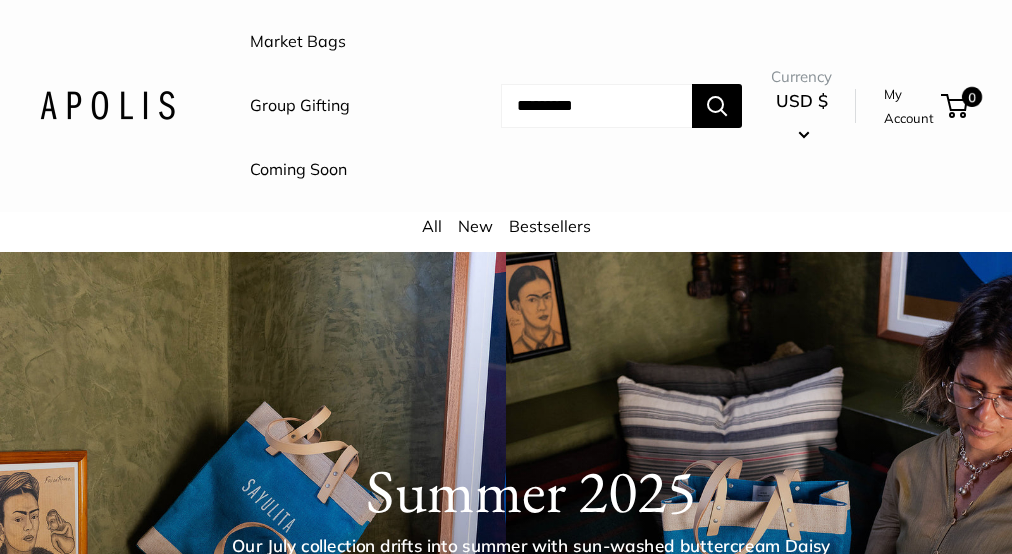 scroll, scrollTop: 0, scrollLeft: 0, axis: both 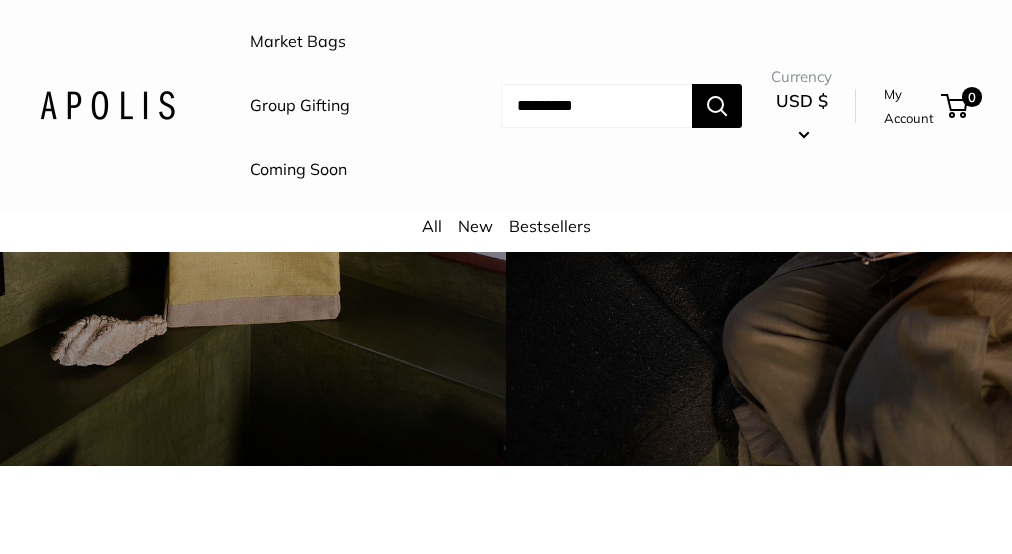 click on "Bestsellers" at bounding box center (550, 226) 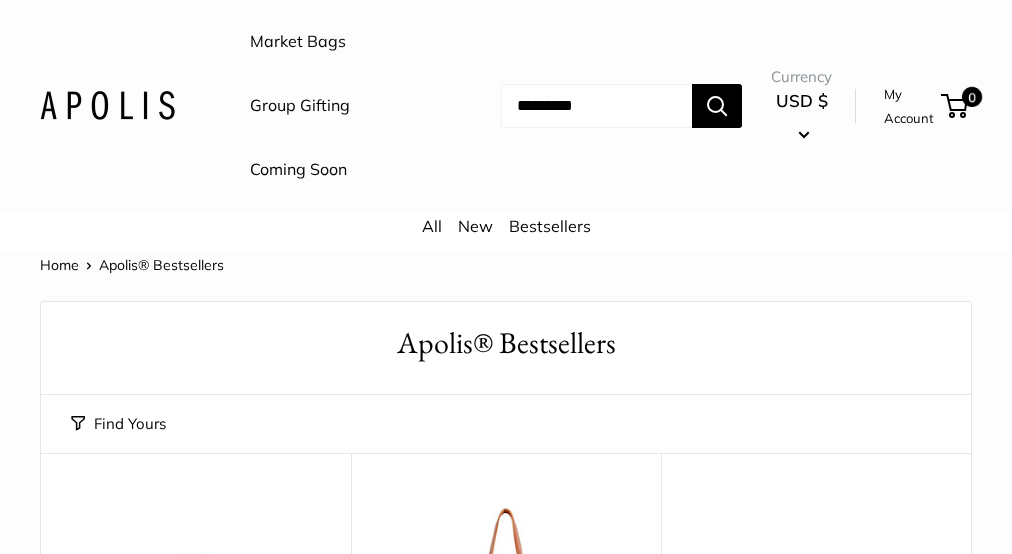 scroll, scrollTop: 0, scrollLeft: 0, axis: both 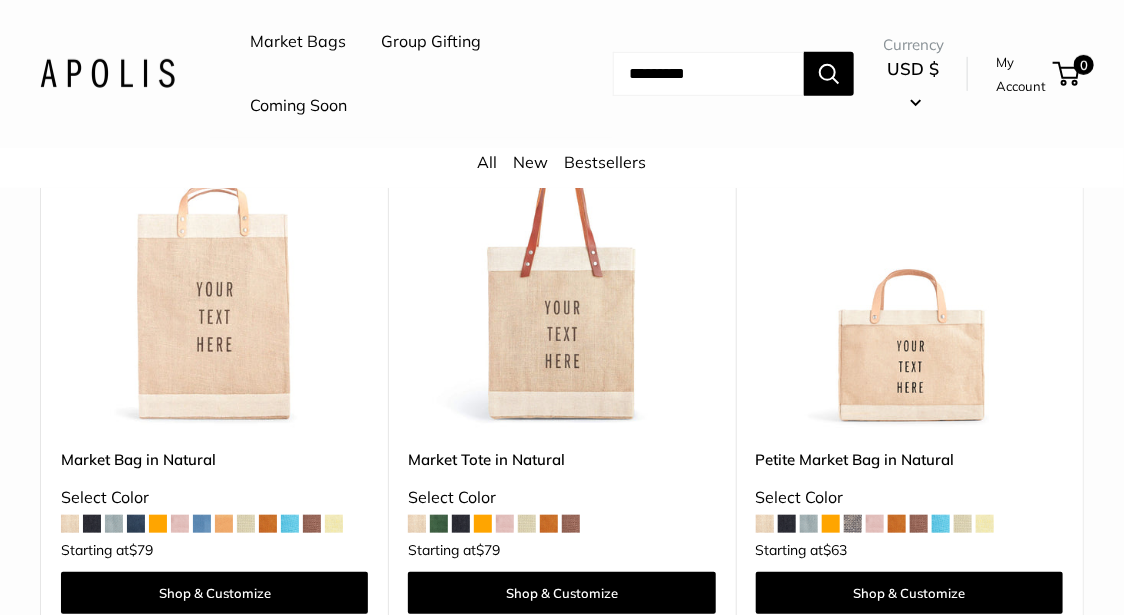 click at bounding box center (0, 0) 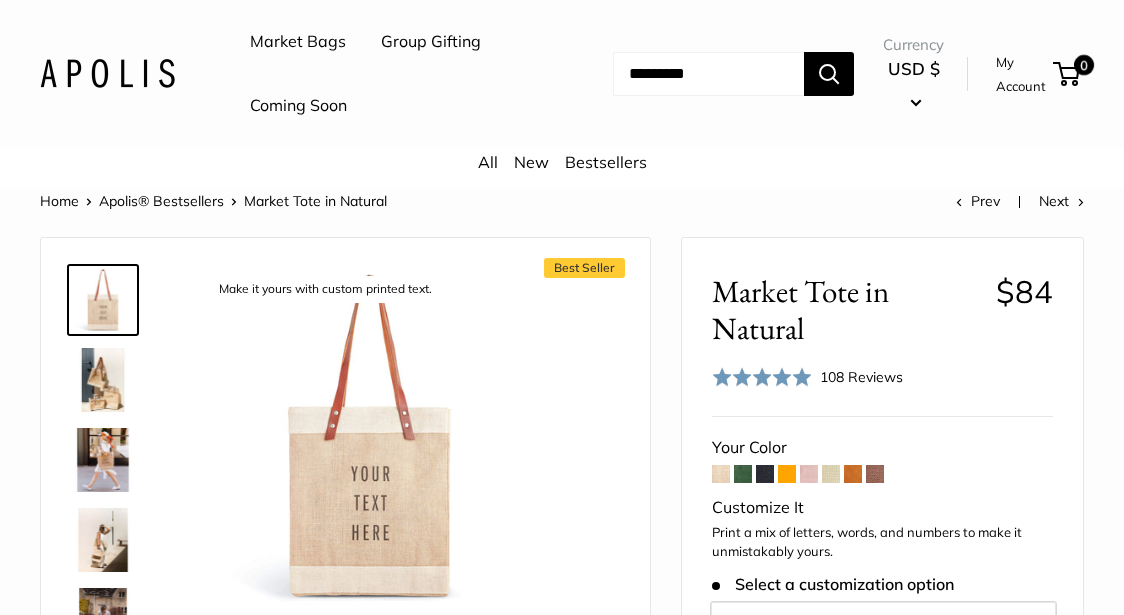 scroll, scrollTop: 0, scrollLeft: 0, axis: both 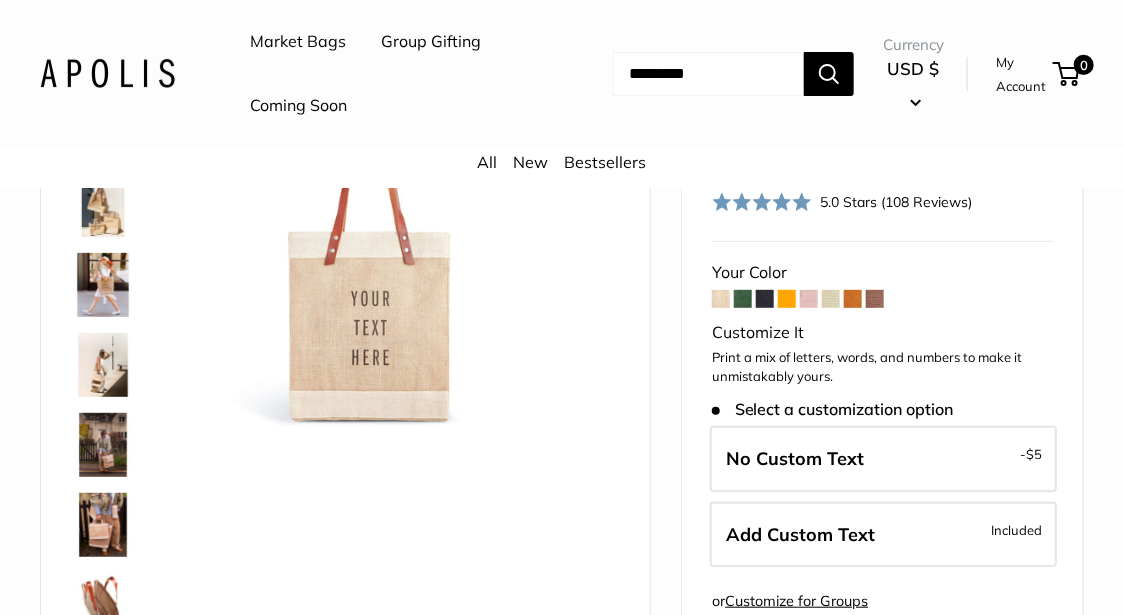 click at bounding box center [743, 299] 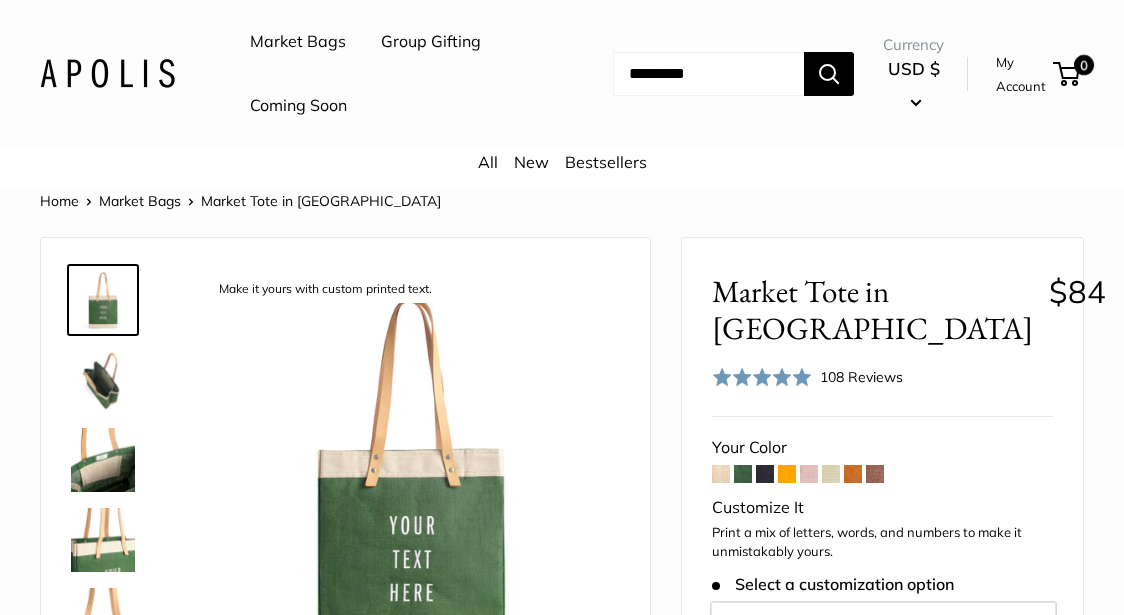 scroll, scrollTop: 0, scrollLeft: 0, axis: both 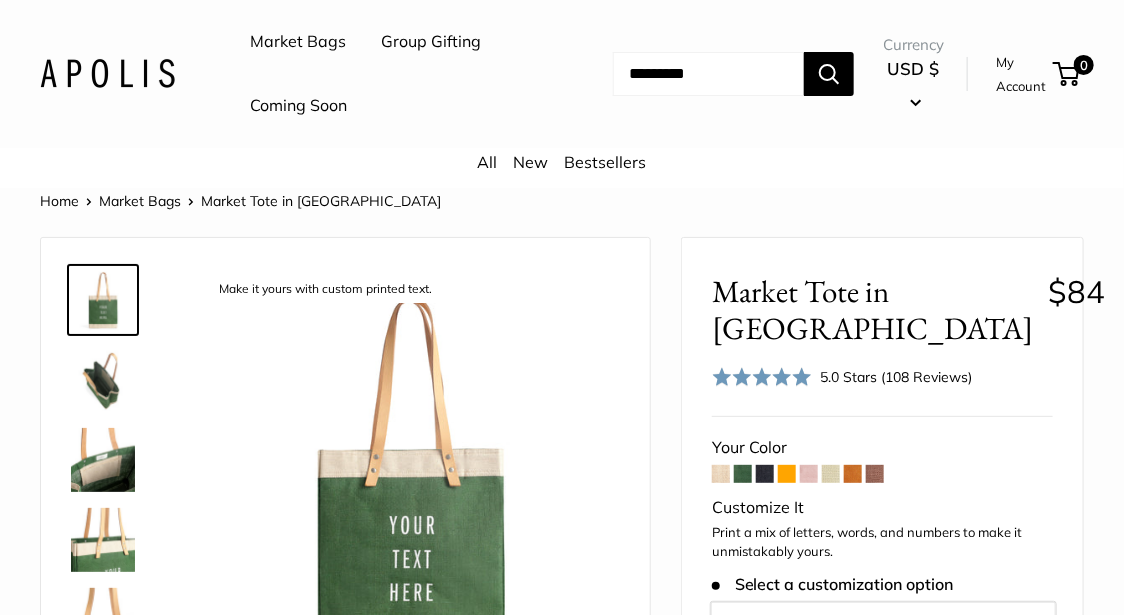 click at bounding box center (721, 474) 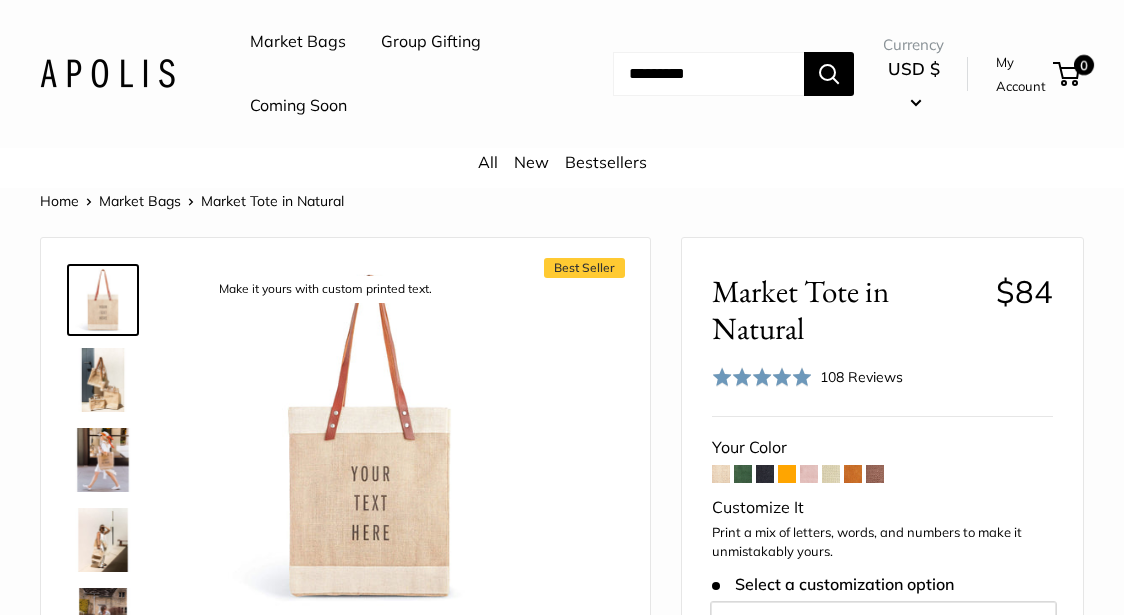 scroll, scrollTop: 0, scrollLeft: 0, axis: both 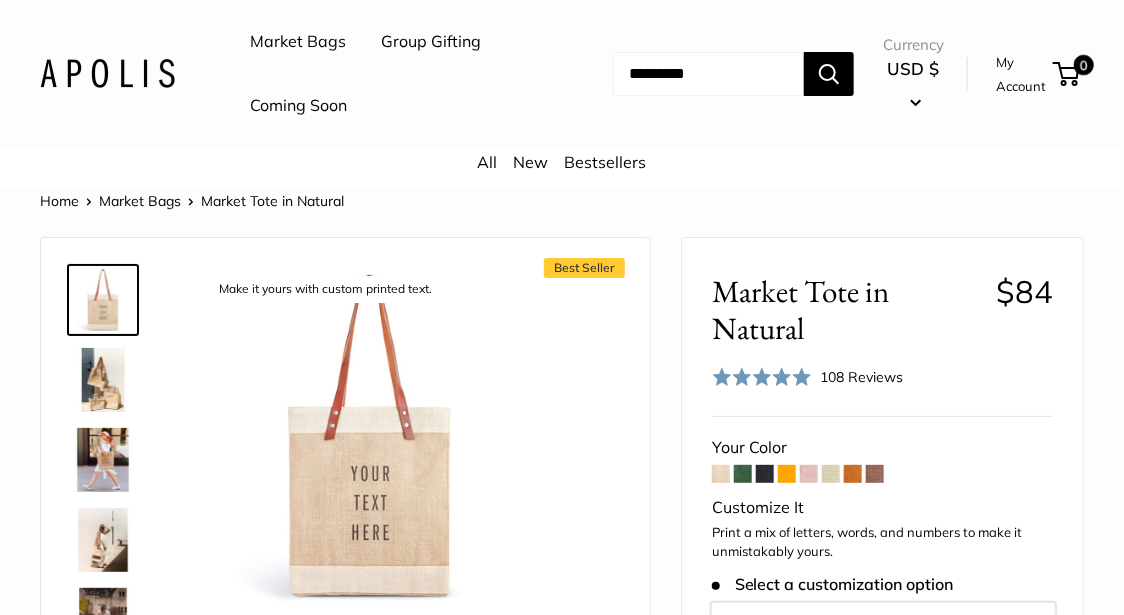 click at bounding box center [765, 474] 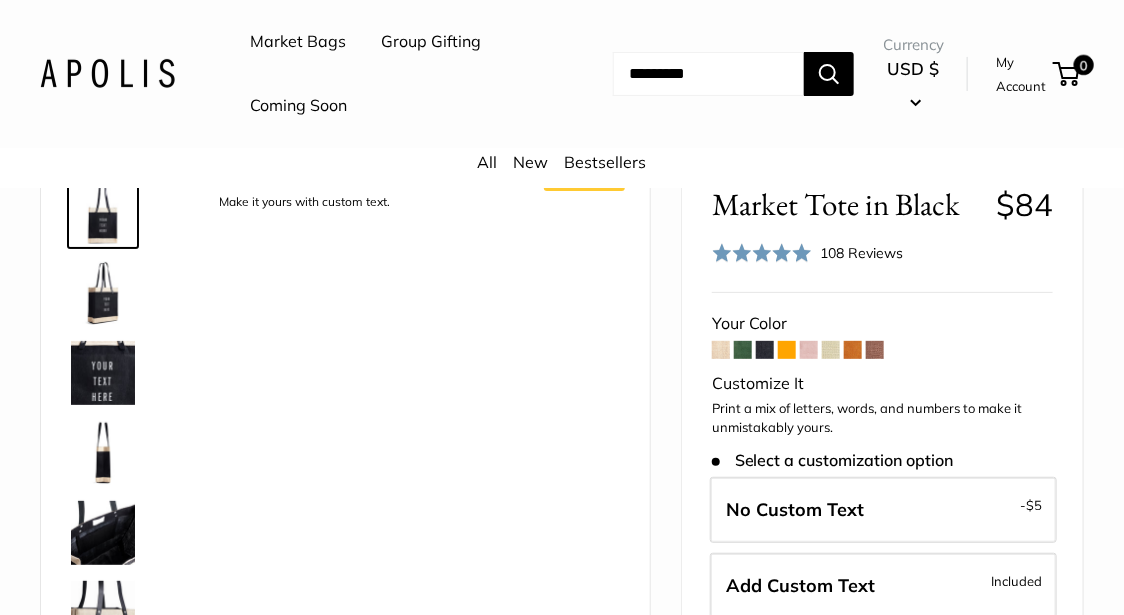 scroll, scrollTop: 0, scrollLeft: 0, axis: both 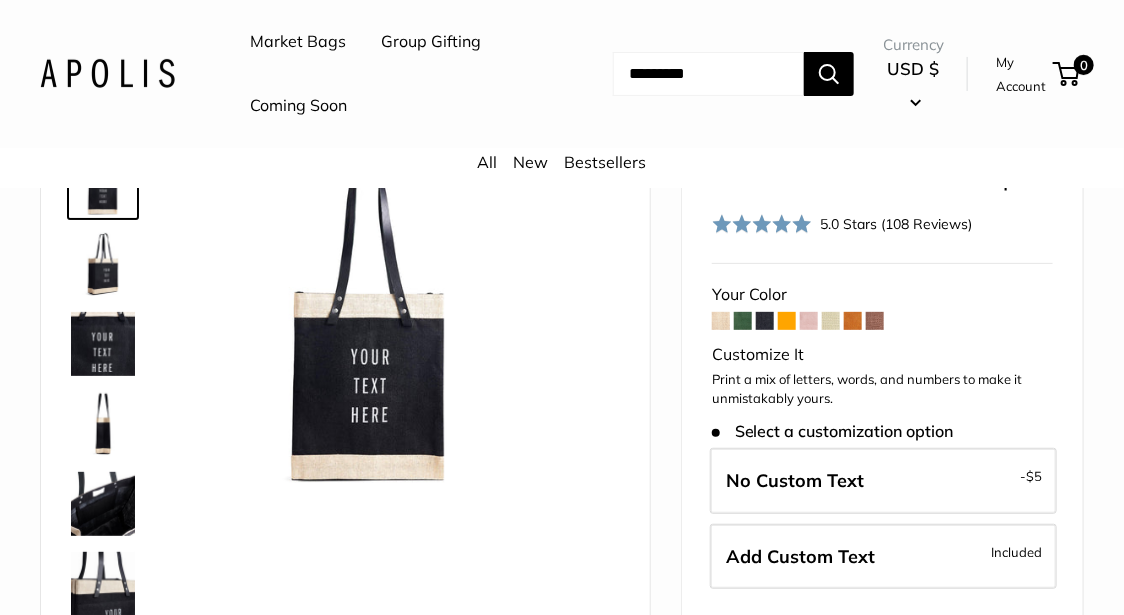 click at bounding box center (875, 321) 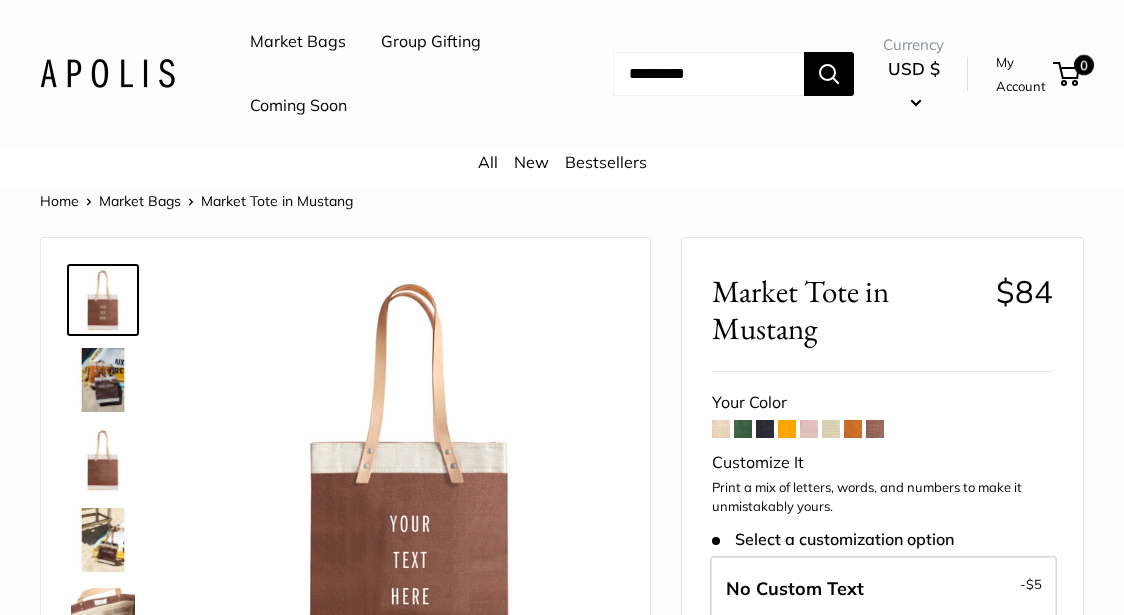 scroll, scrollTop: 0, scrollLeft: 0, axis: both 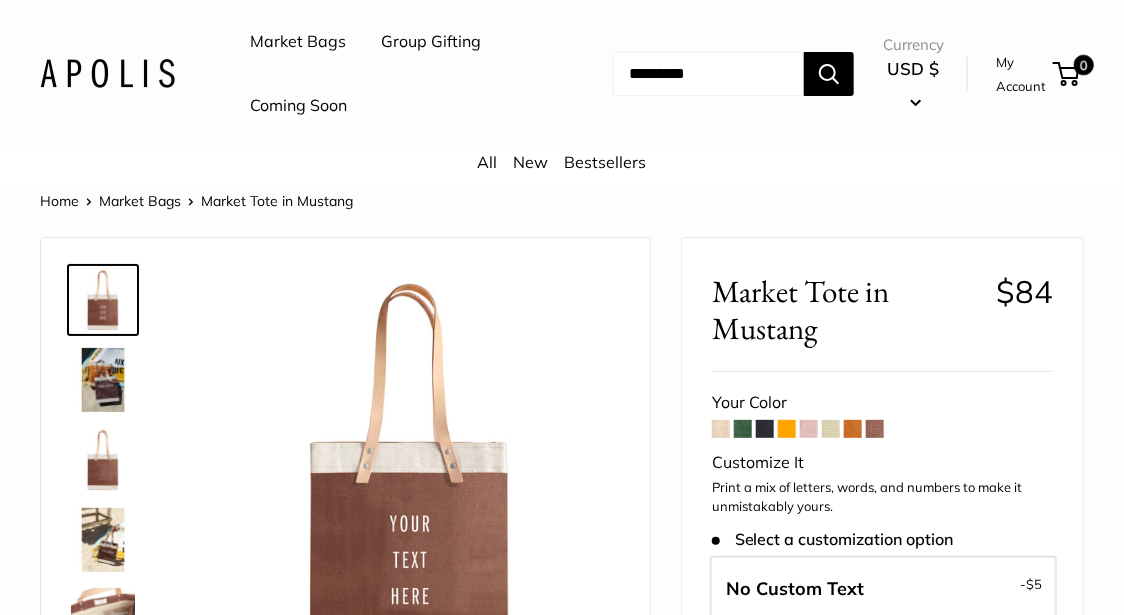 click at bounding box center (853, 429) 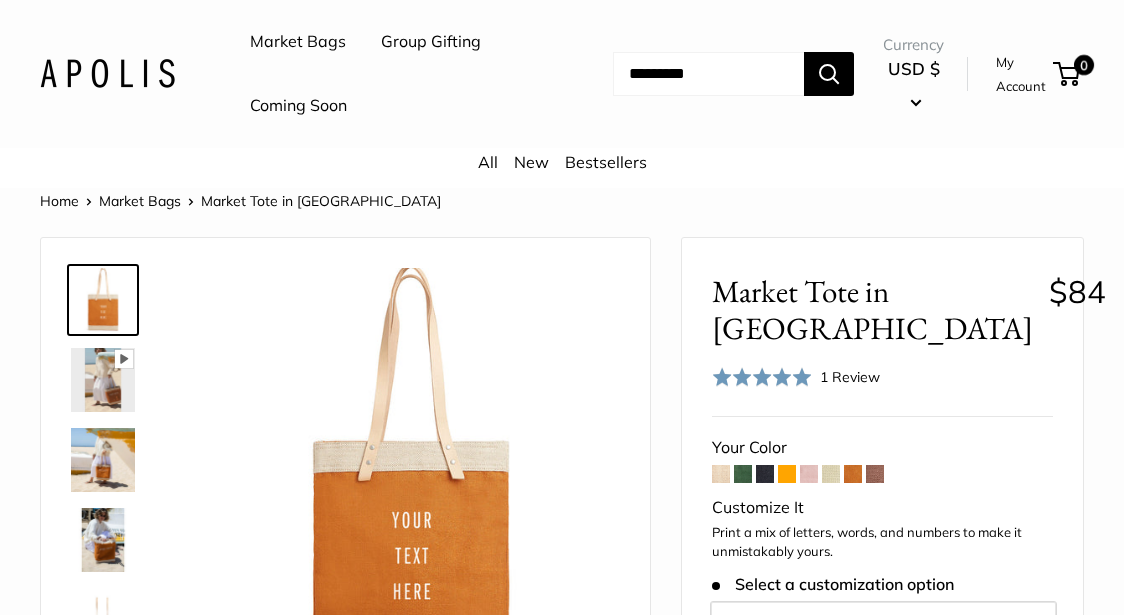 scroll, scrollTop: 593, scrollLeft: 0, axis: vertical 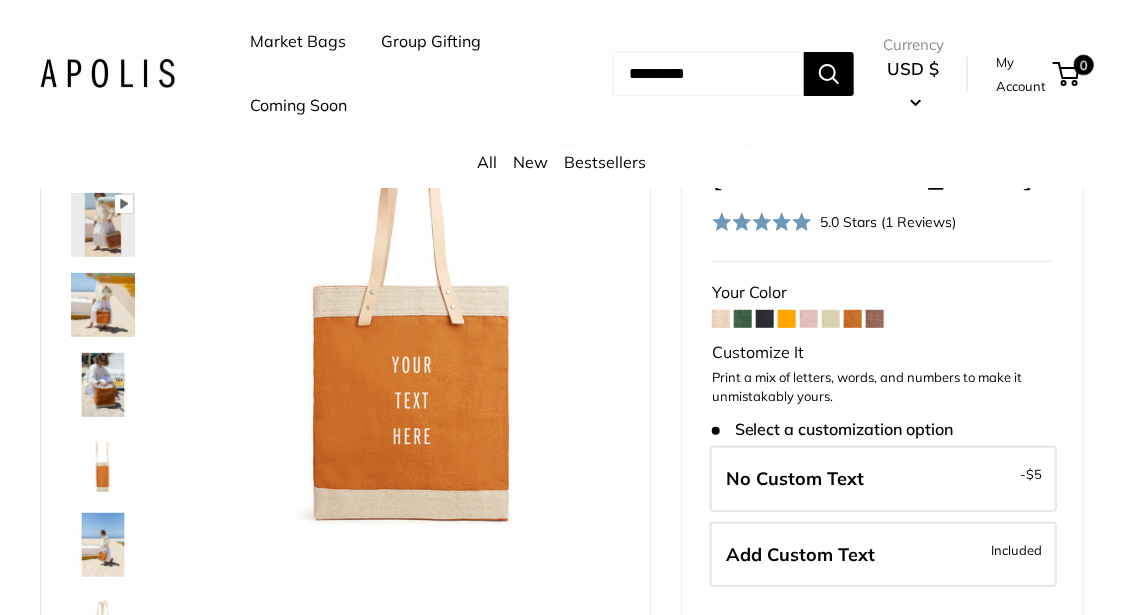 click at bounding box center (831, 319) 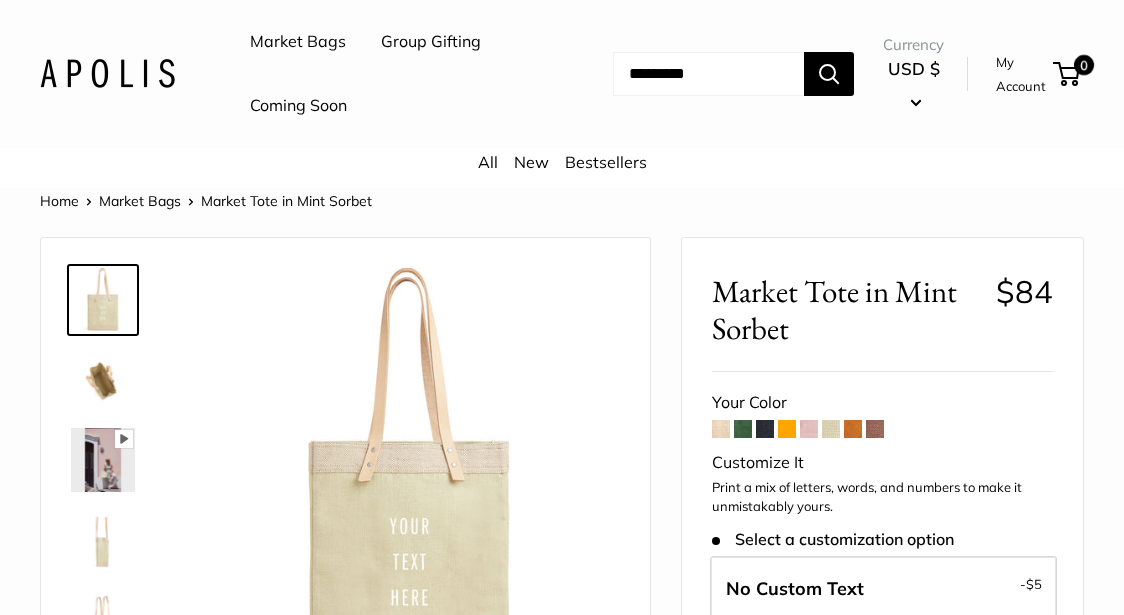 scroll, scrollTop: 0, scrollLeft: 0, axis: both 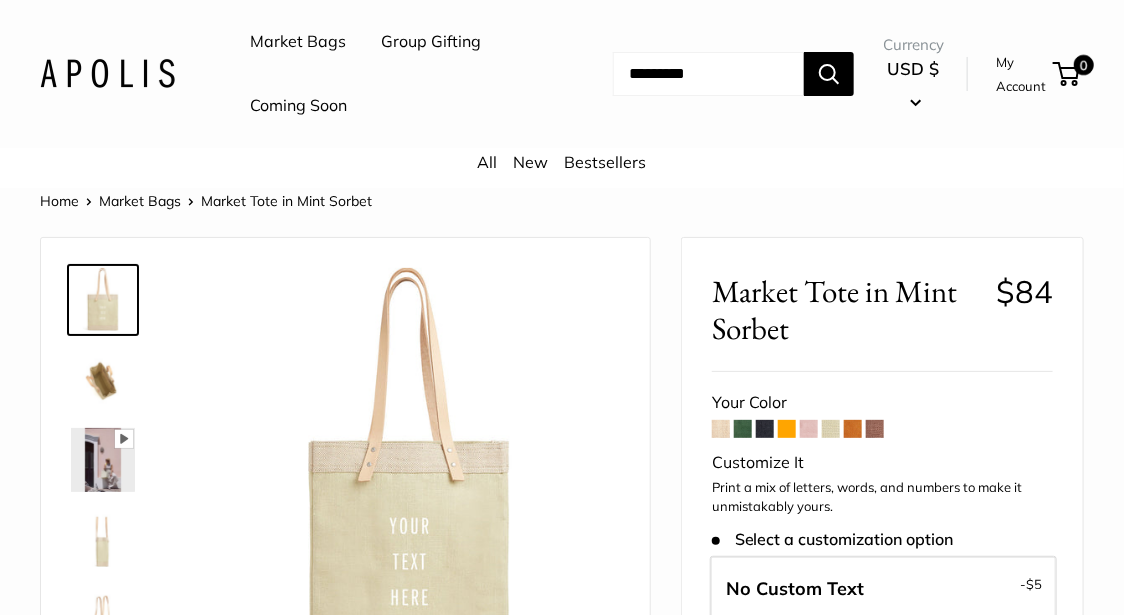click at bounding box center (721, 429) 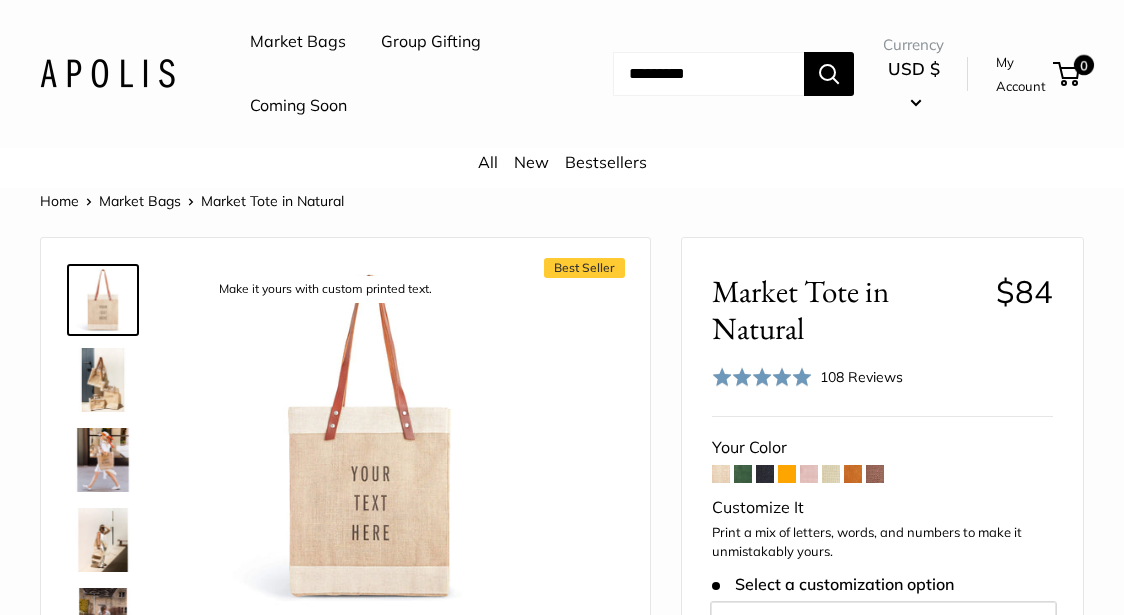 scroll, scrollTop: 0, scrollLeft: 0, axis: both 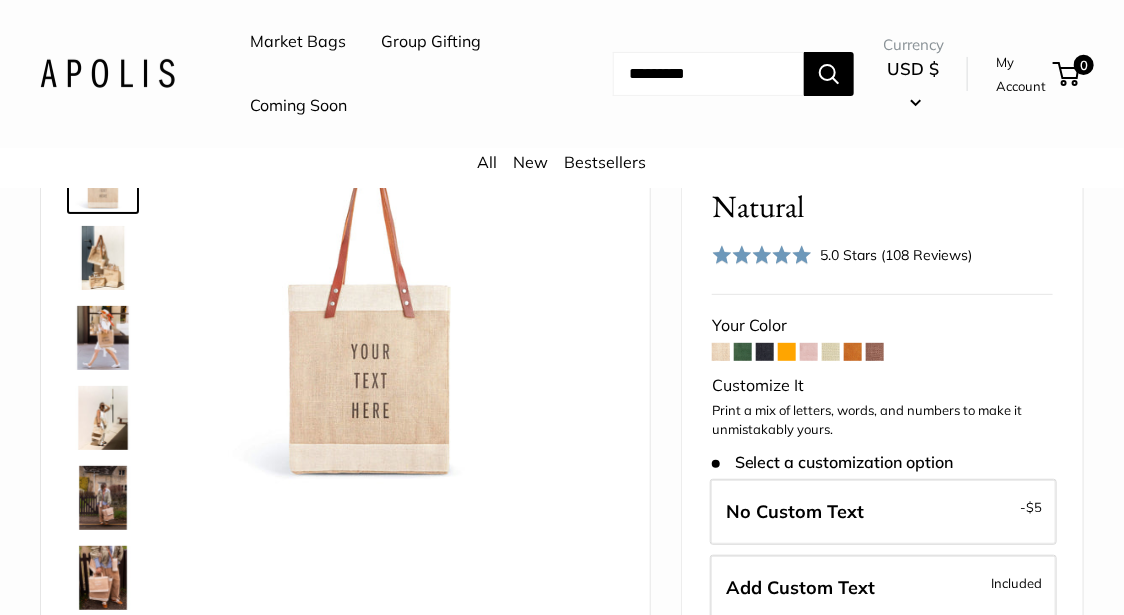 click at bounding box center [103, 338] 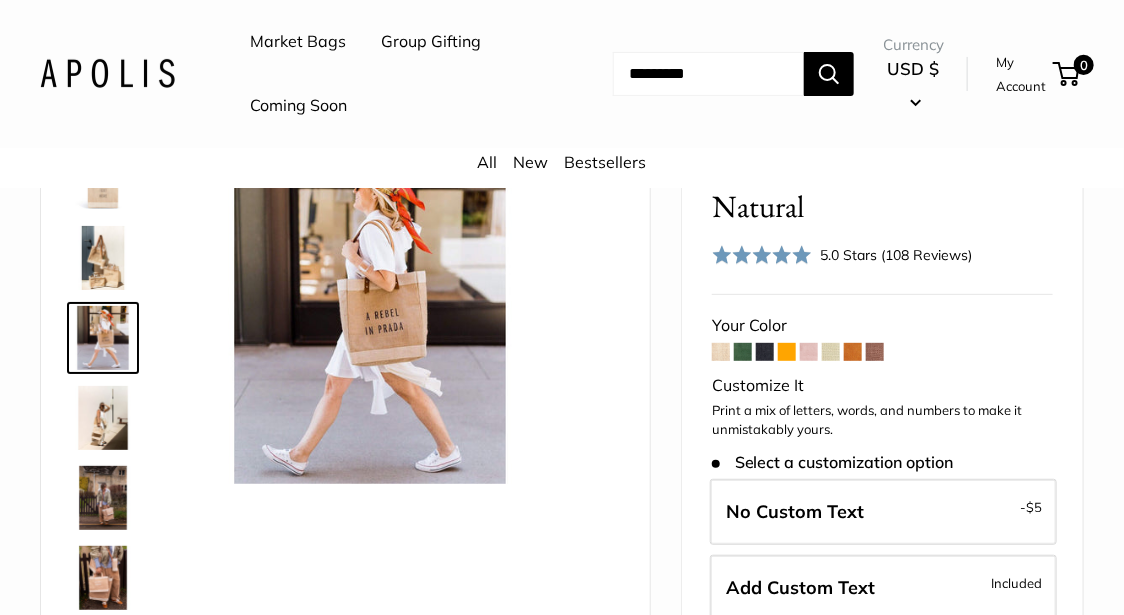 click at bounding box center (103, 258) 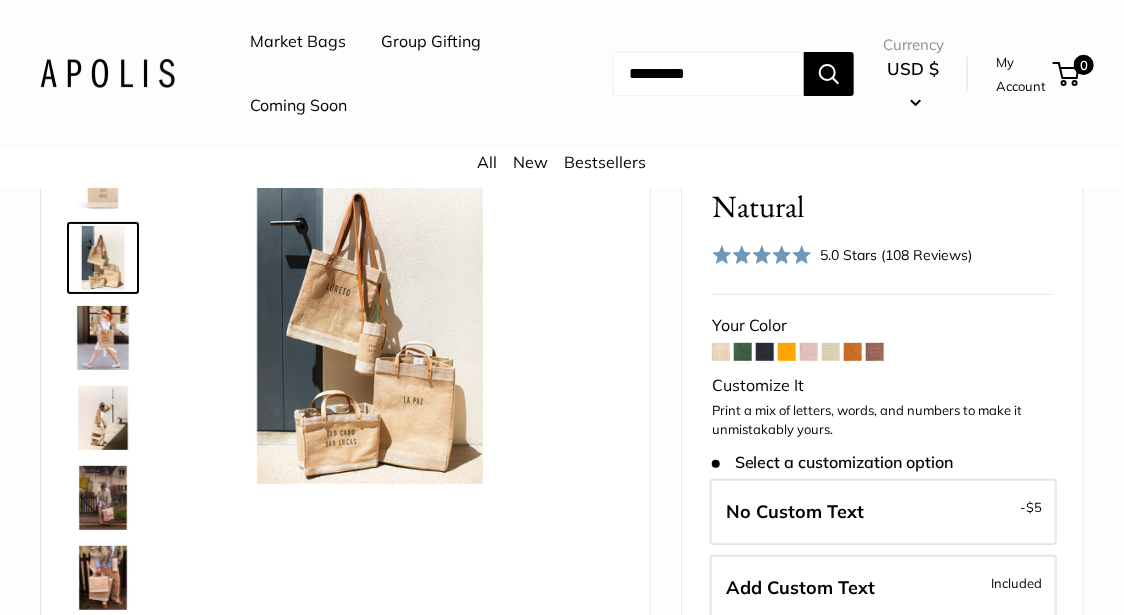 click at bounding box center [103, 338] 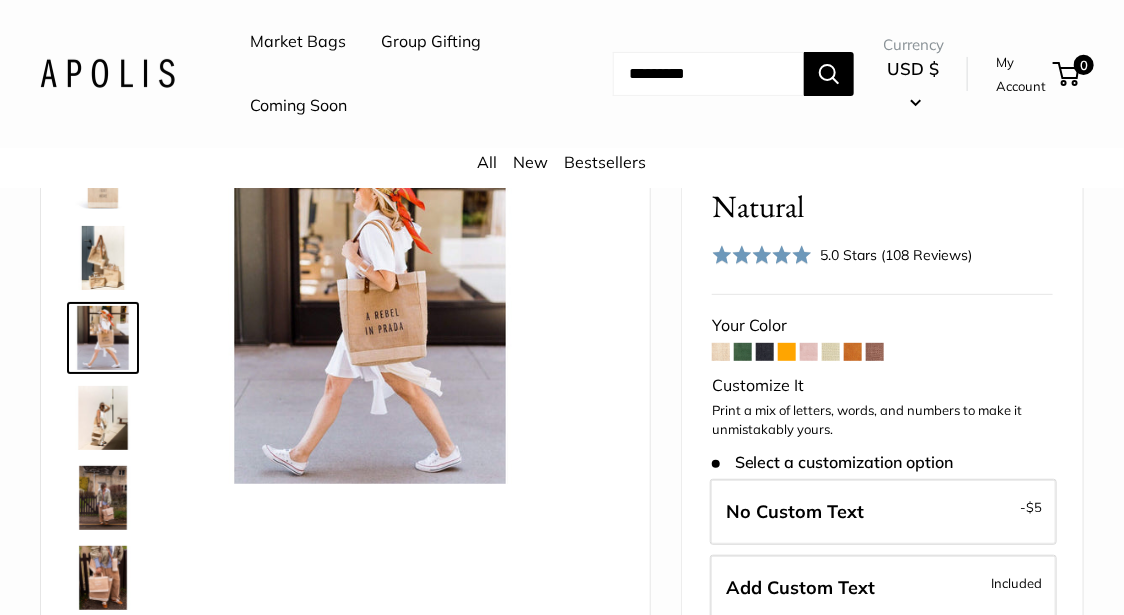 click at bounding box center (103, 178) 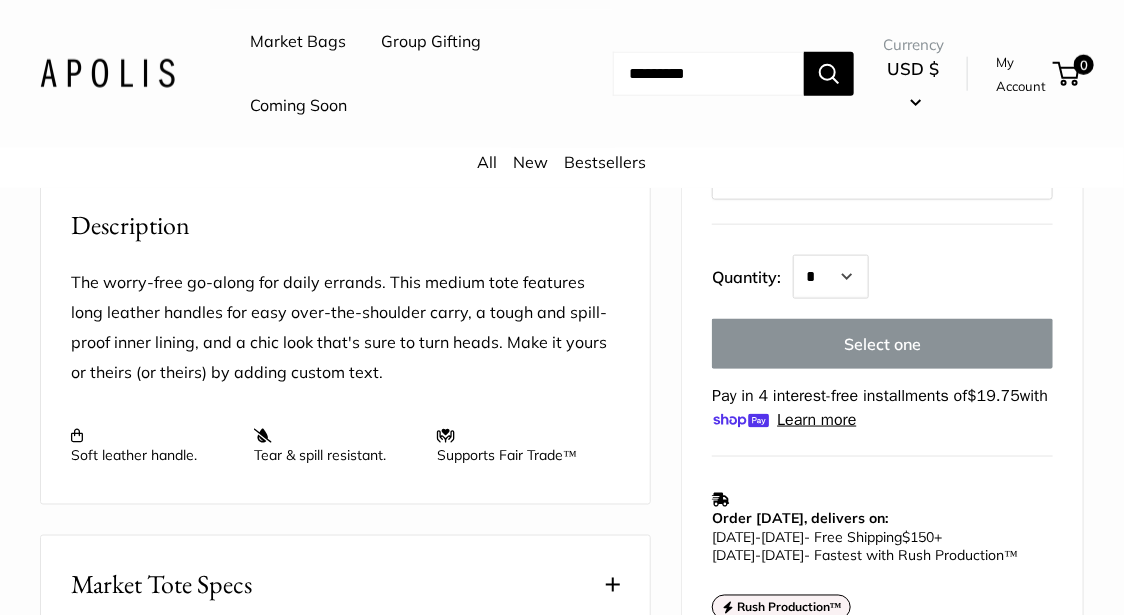 scroll, scrollTop: 723, scrollLeft: 0, axis: vertical 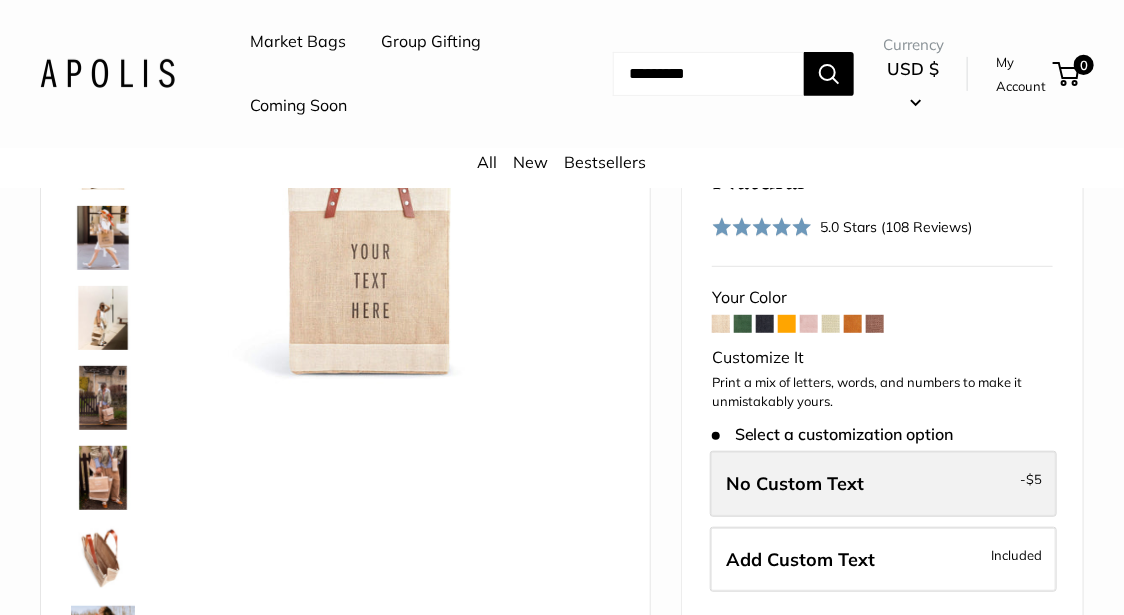 click on "No Custom Text
- $5" at bounding box center [883, 484] 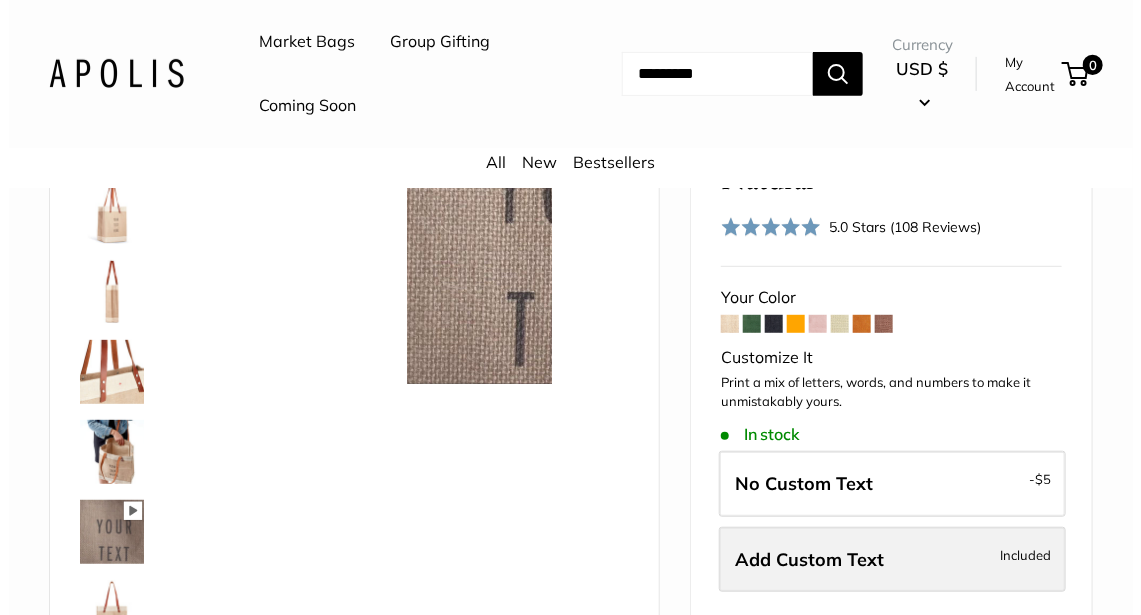 scroll, scrollTop: 847, scrollLeft: 0, axis: vertical 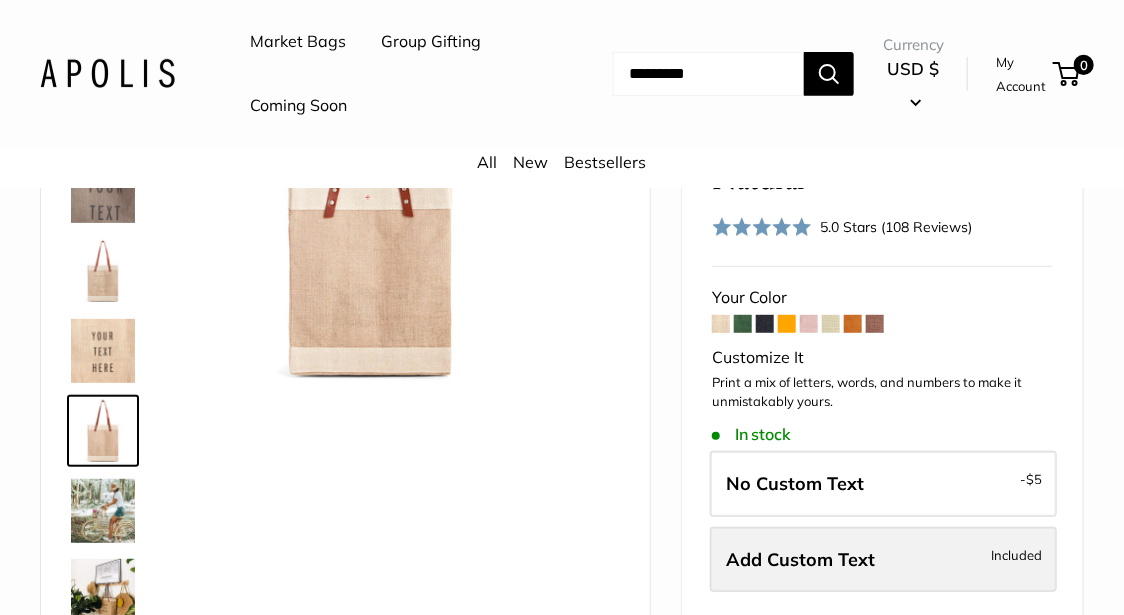 click on "Add Custom Text
Included" at bounding box center [883, 560] 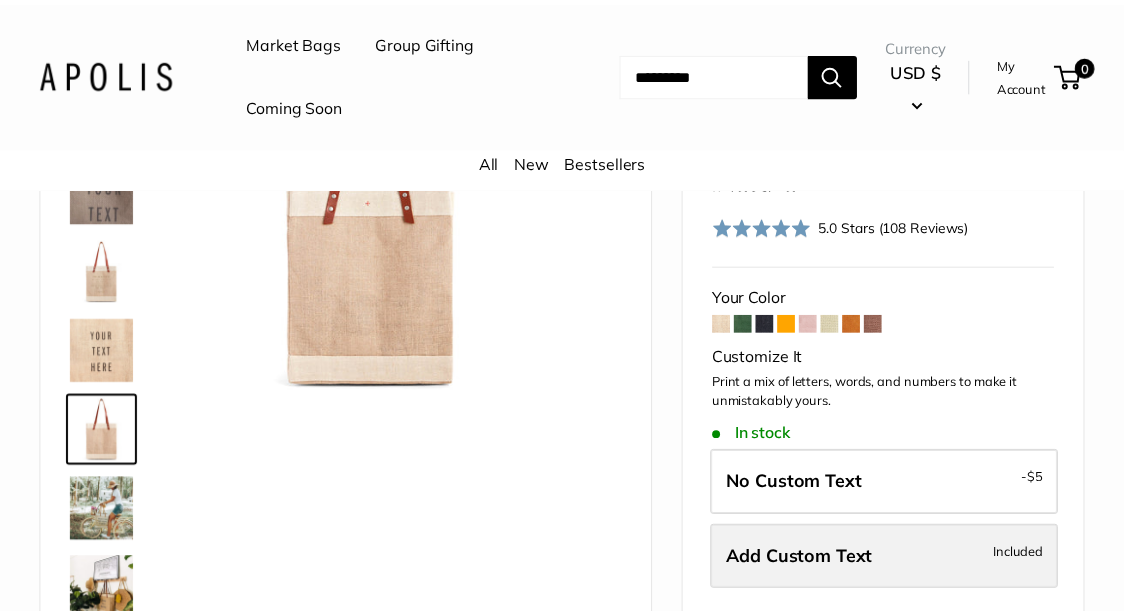 scroll, scrollTop: 0, scrollLeft: 0, axis: both 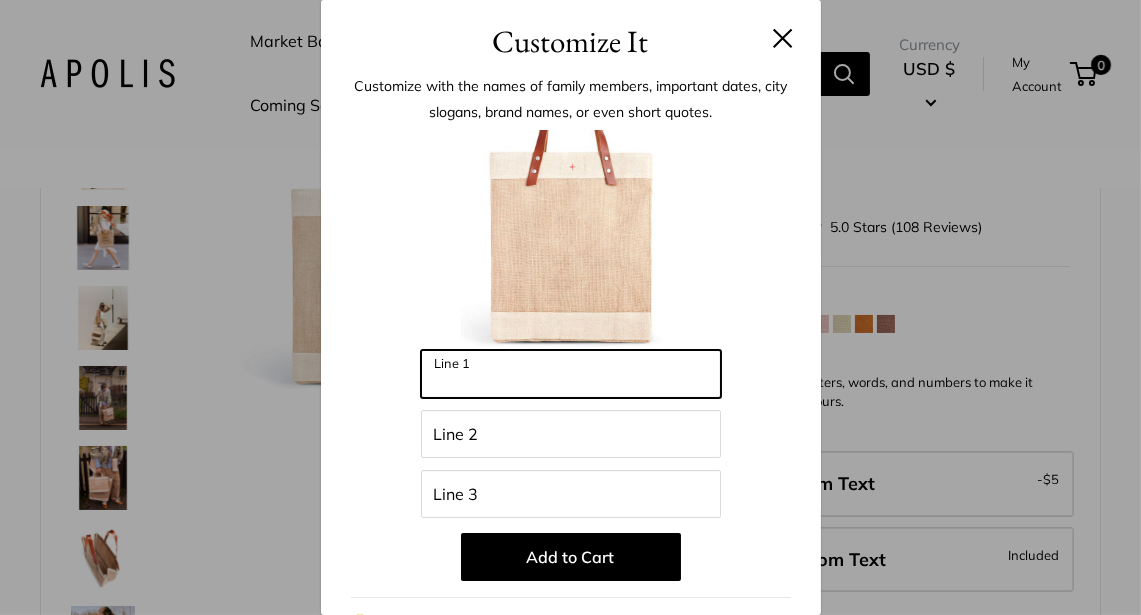 click on "Line 1" at bounding box center [571, 374] 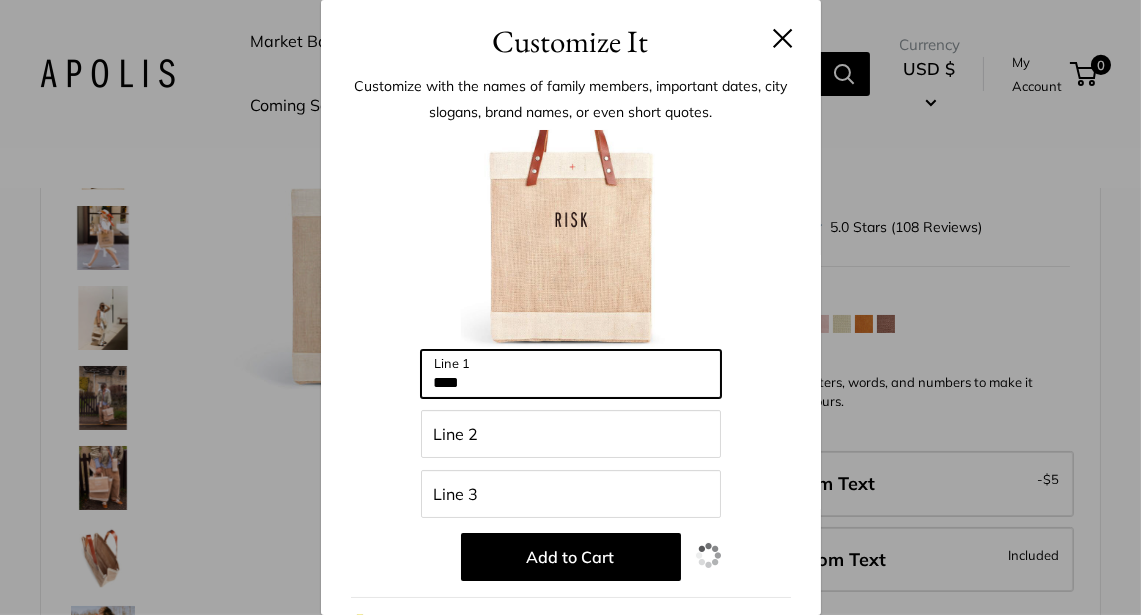 type on "****" 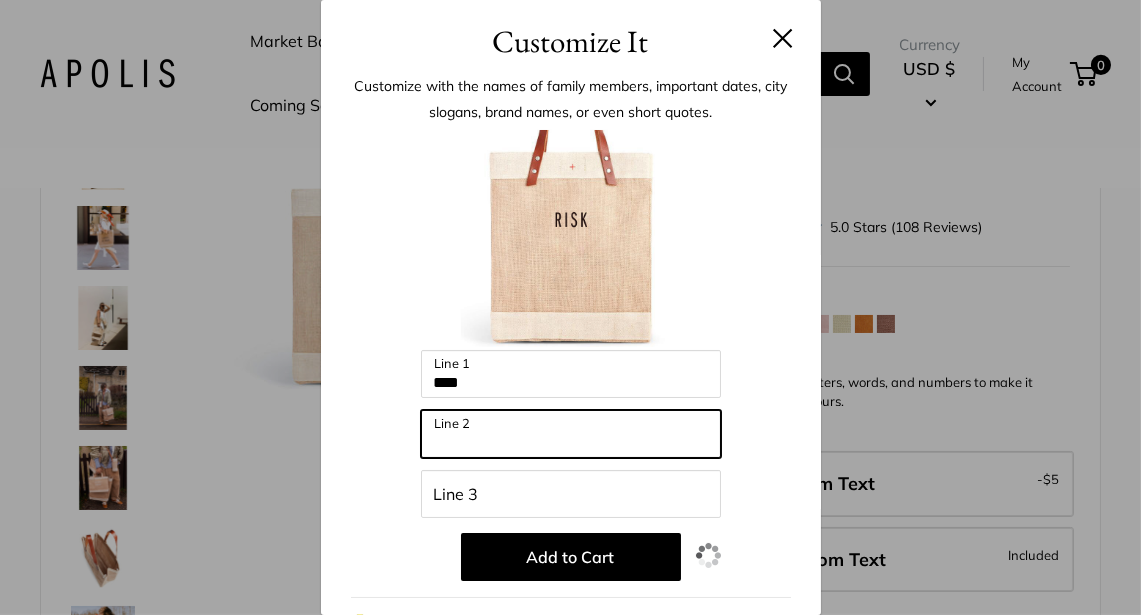 click on "Line 2" at bounding box center (571, 434) 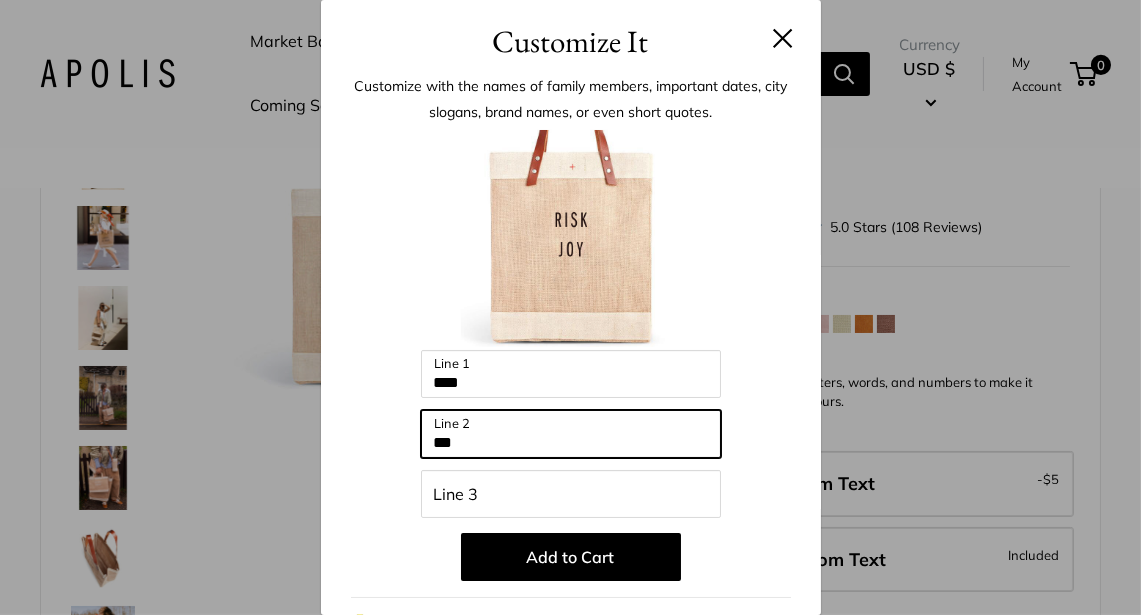 type on "***" 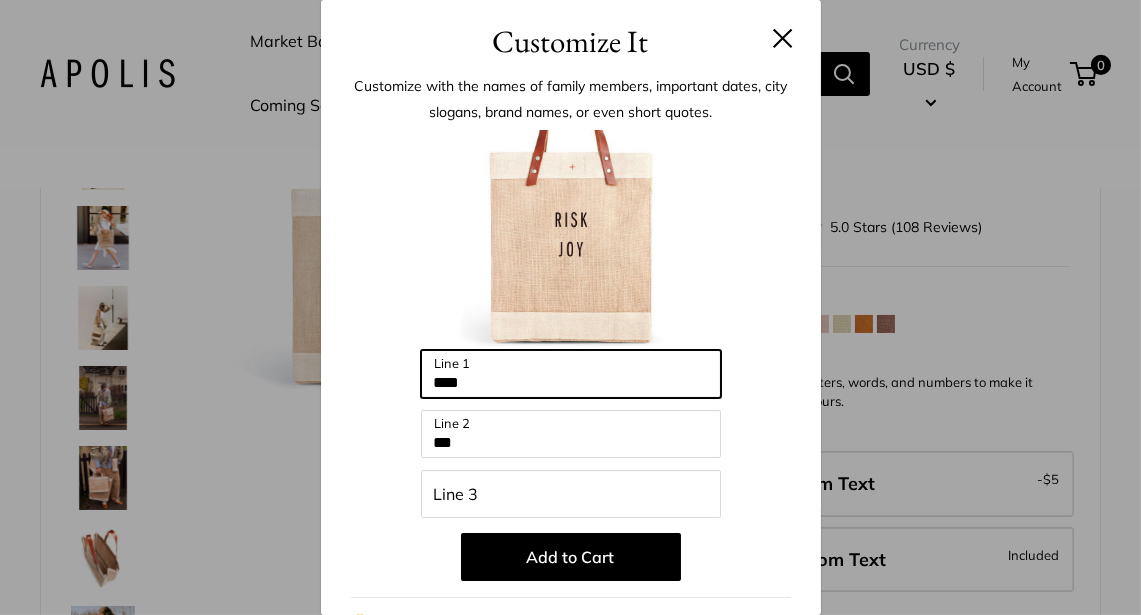 click on "****" at bounding box center (571, 374) 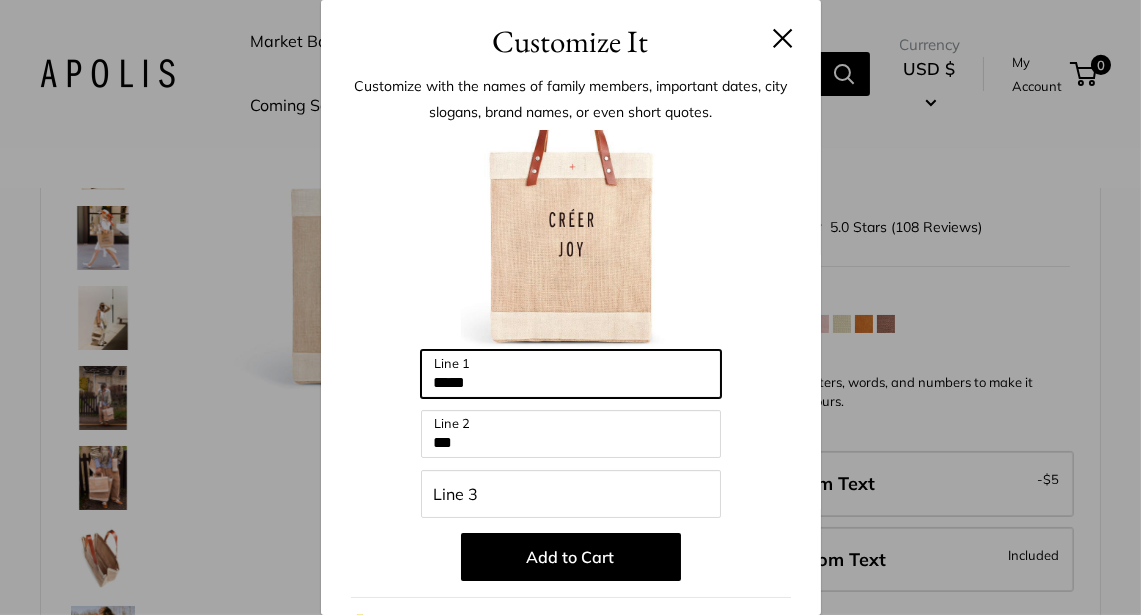 type on "*****" 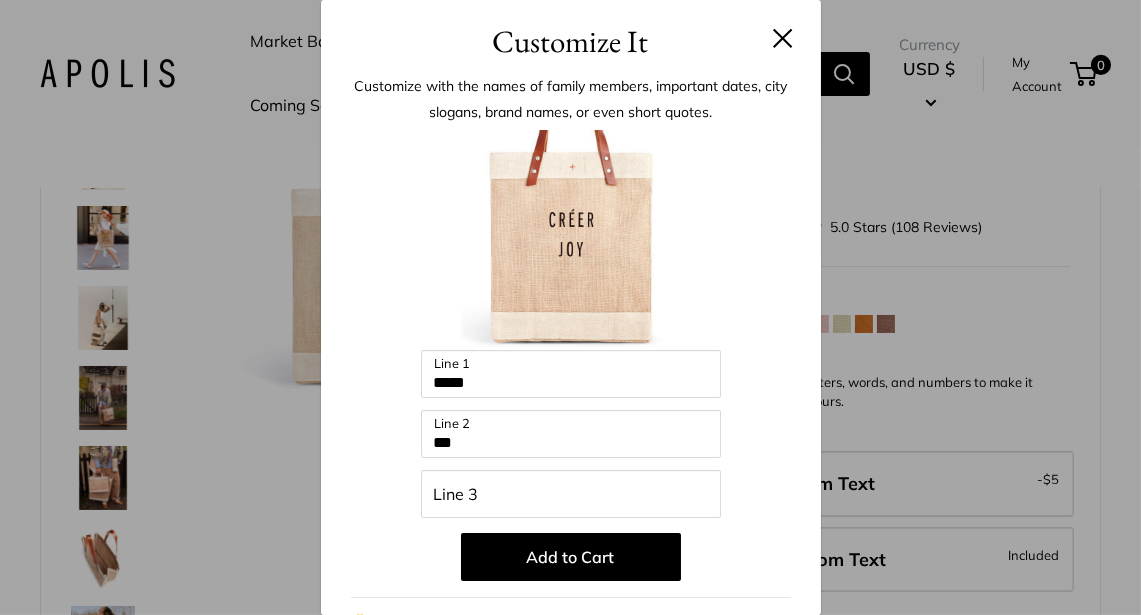 click on "Enter 39 letters
*****
Line 1
***
Line 2
Line 3
Add to Cart
💡 Top Trending Phrases
Looking for inspiration? Select one of these: My [MEDICAL_DATA] Levels Are Low Tulum Air To Tahoe Sky I'm Not Meant To Live Uncomfortably Raise Kind Humans It's All In The Bag "ABC" (Monogram your initials) Neighborhood State Country The Smiths, est. 2008" at bounding box center [571, 420] 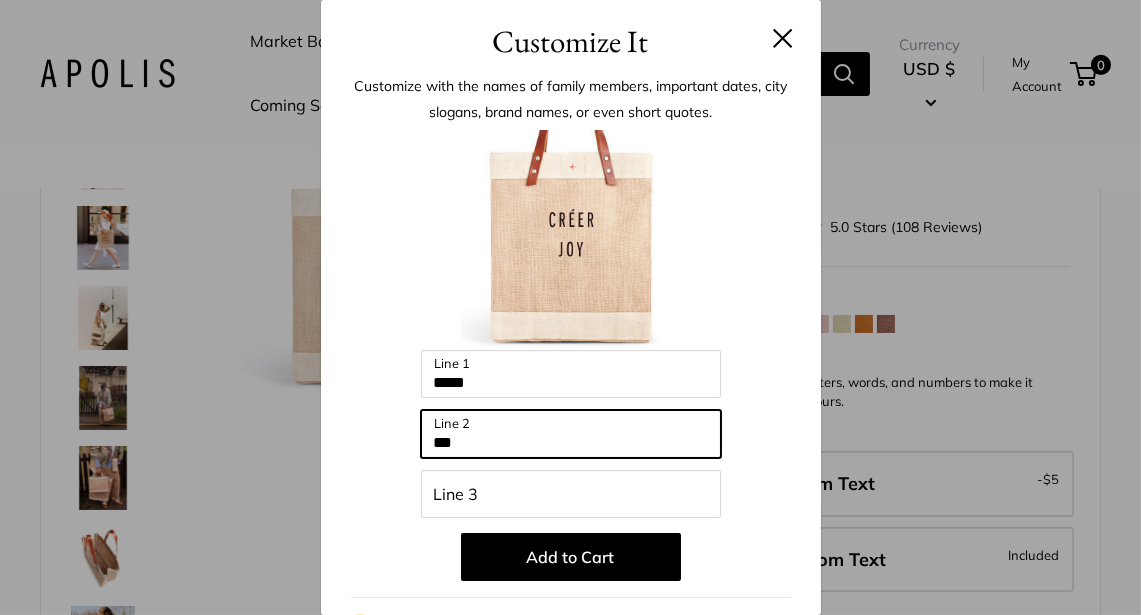 click on "***" at bounding box center [571, 434] 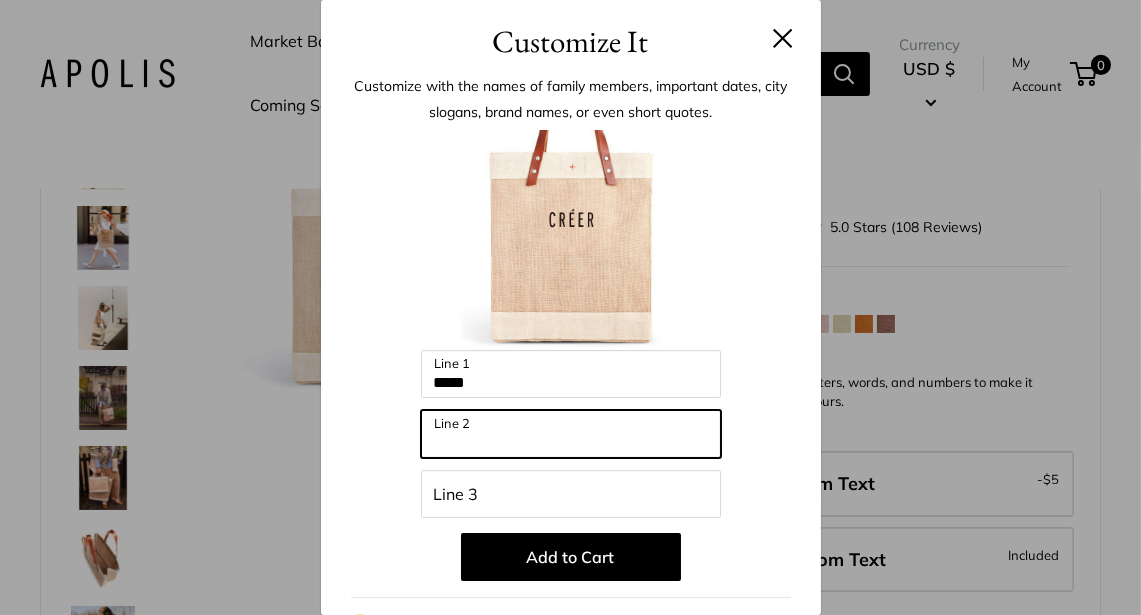 paste on "**********" 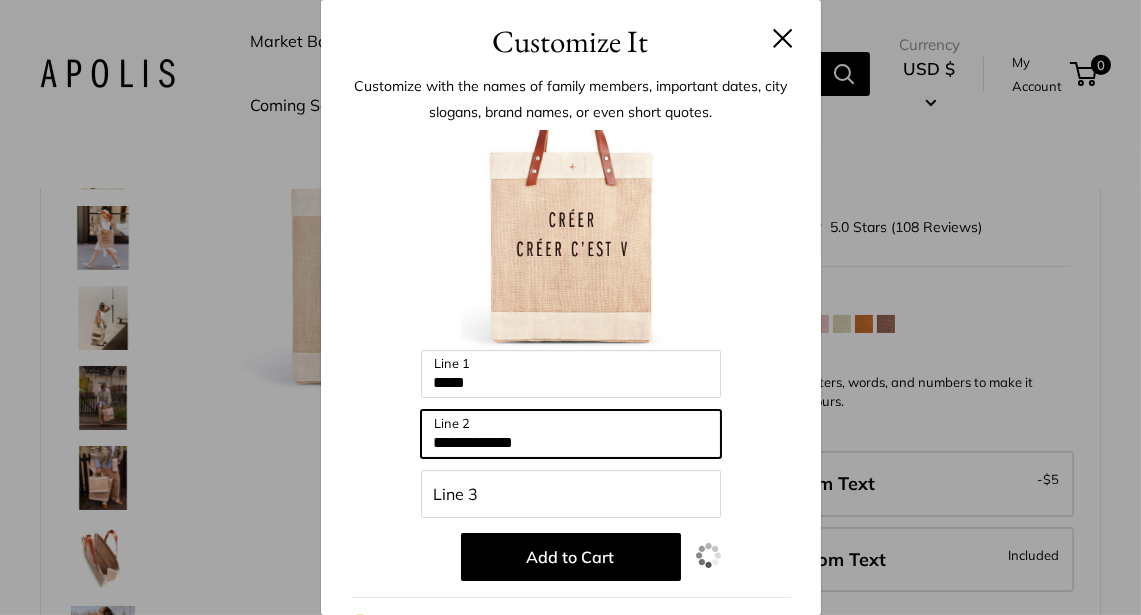 click on "**********" at bounding box center [571, 434] 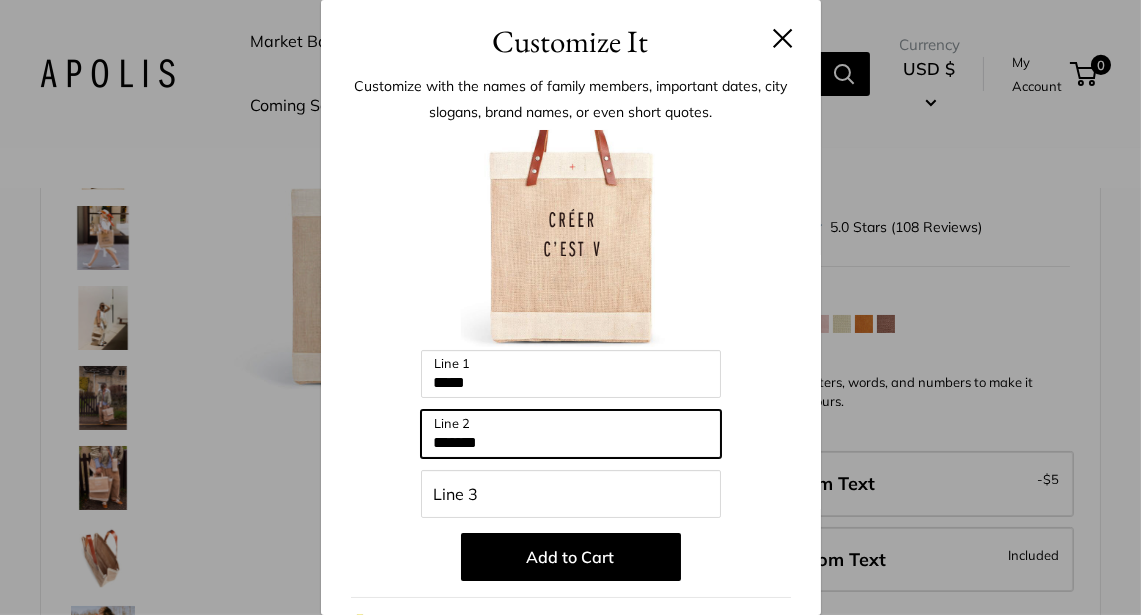 click on "*******" at bounding box center [571, 434] 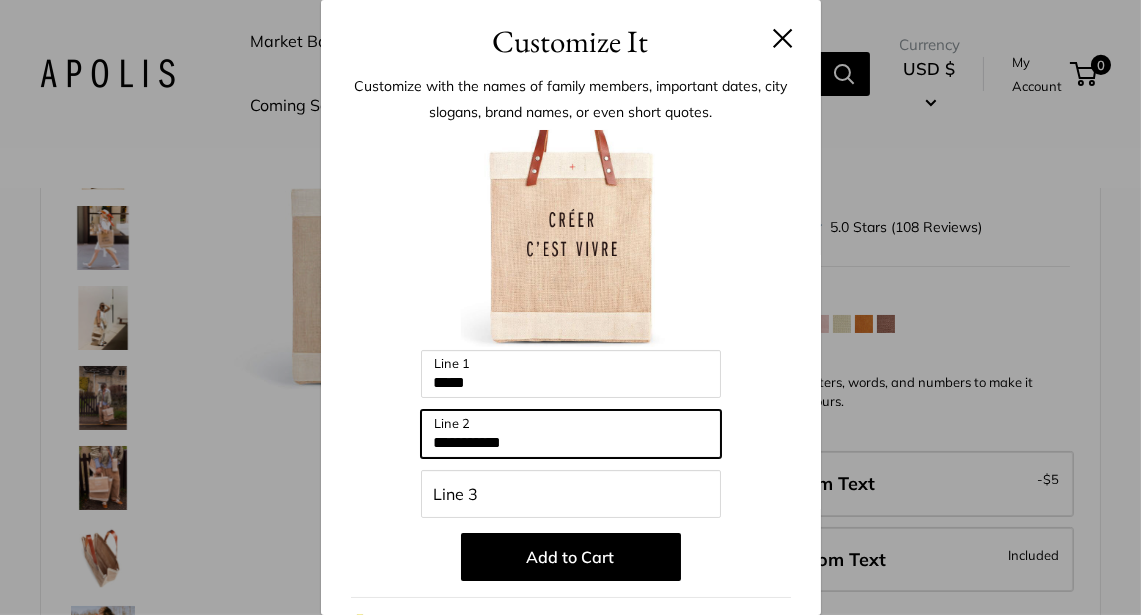 type on "**********" 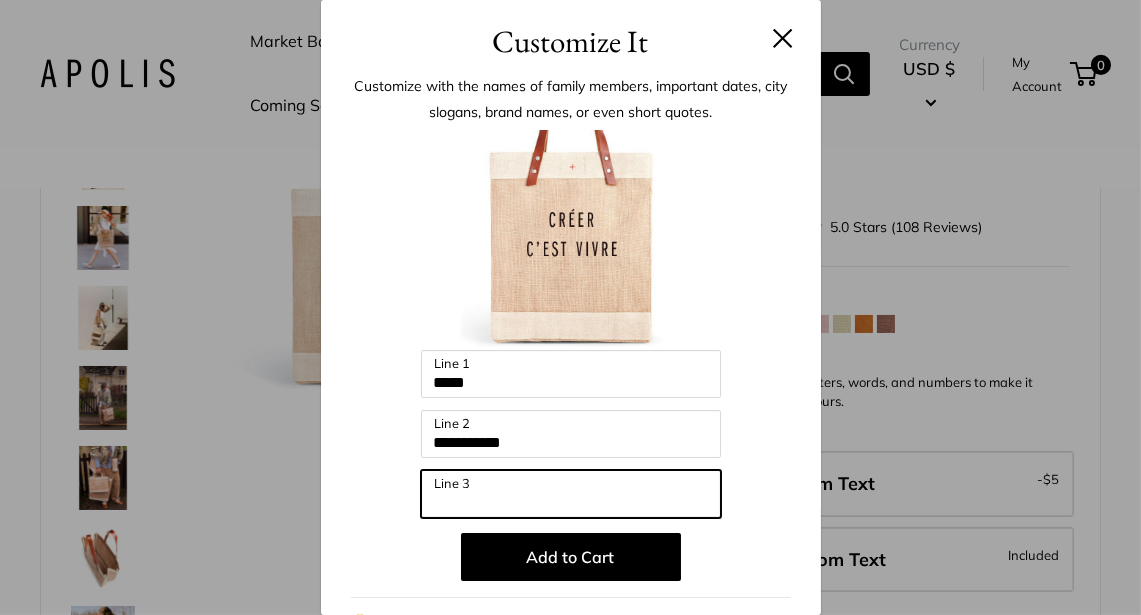 click on "Line 3" at bounding box center [571, 494] 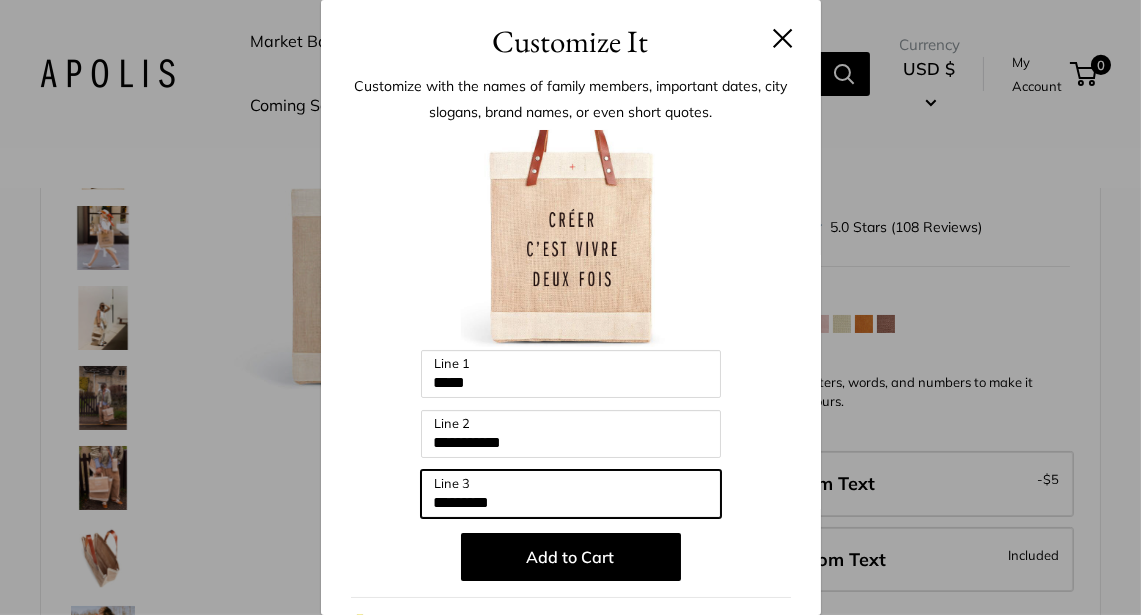 type on "*********" 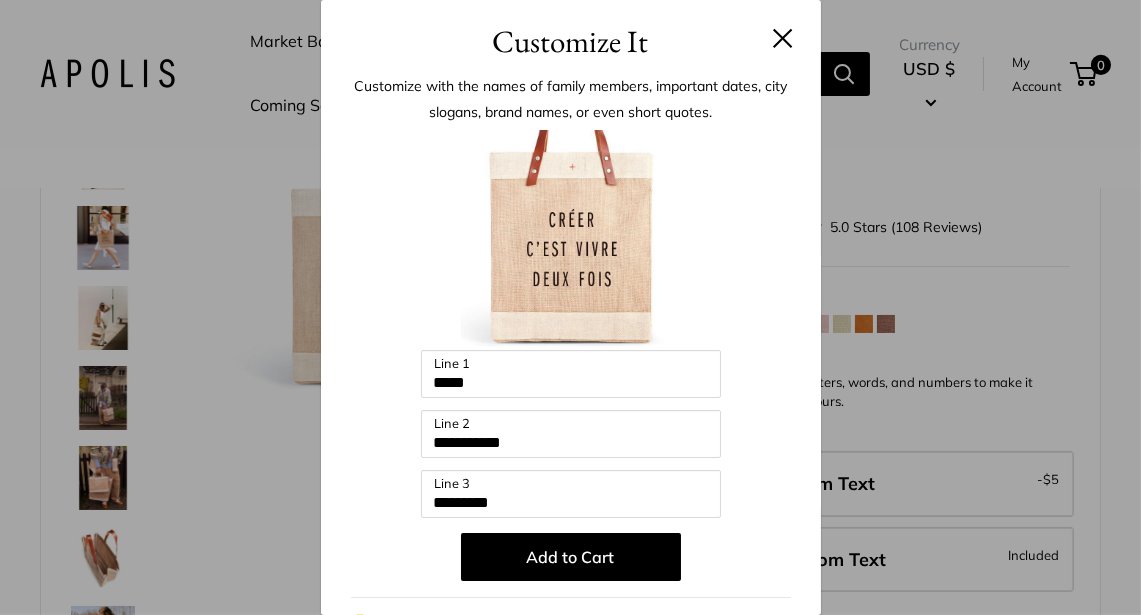 click at bounding box center [783, 38] 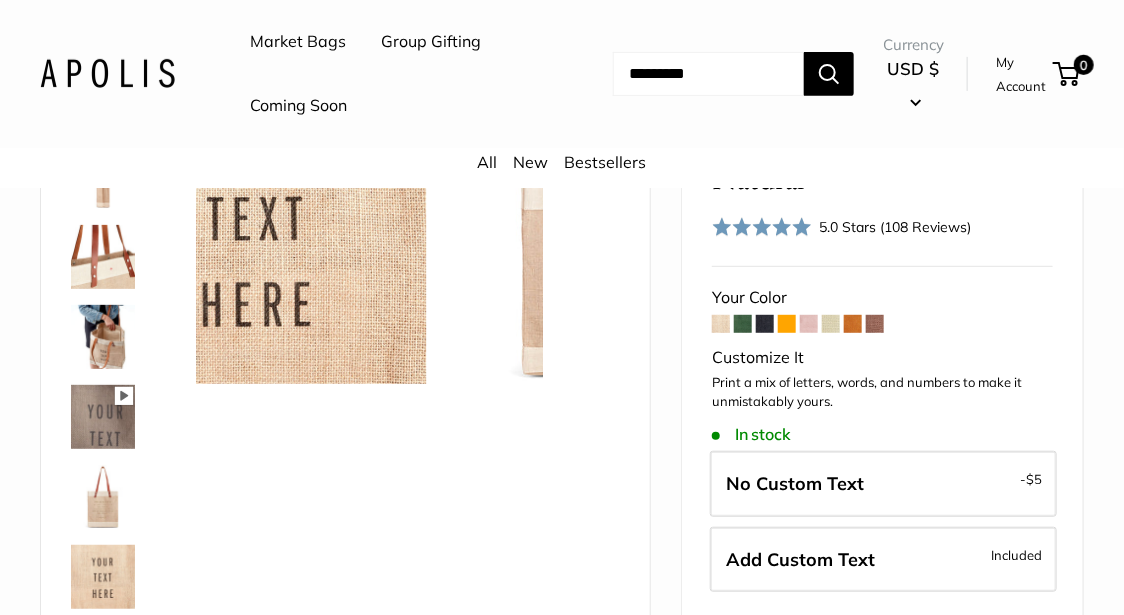 scroll, scrollTop: 847, scrollLeft: 0, axis: vertical 